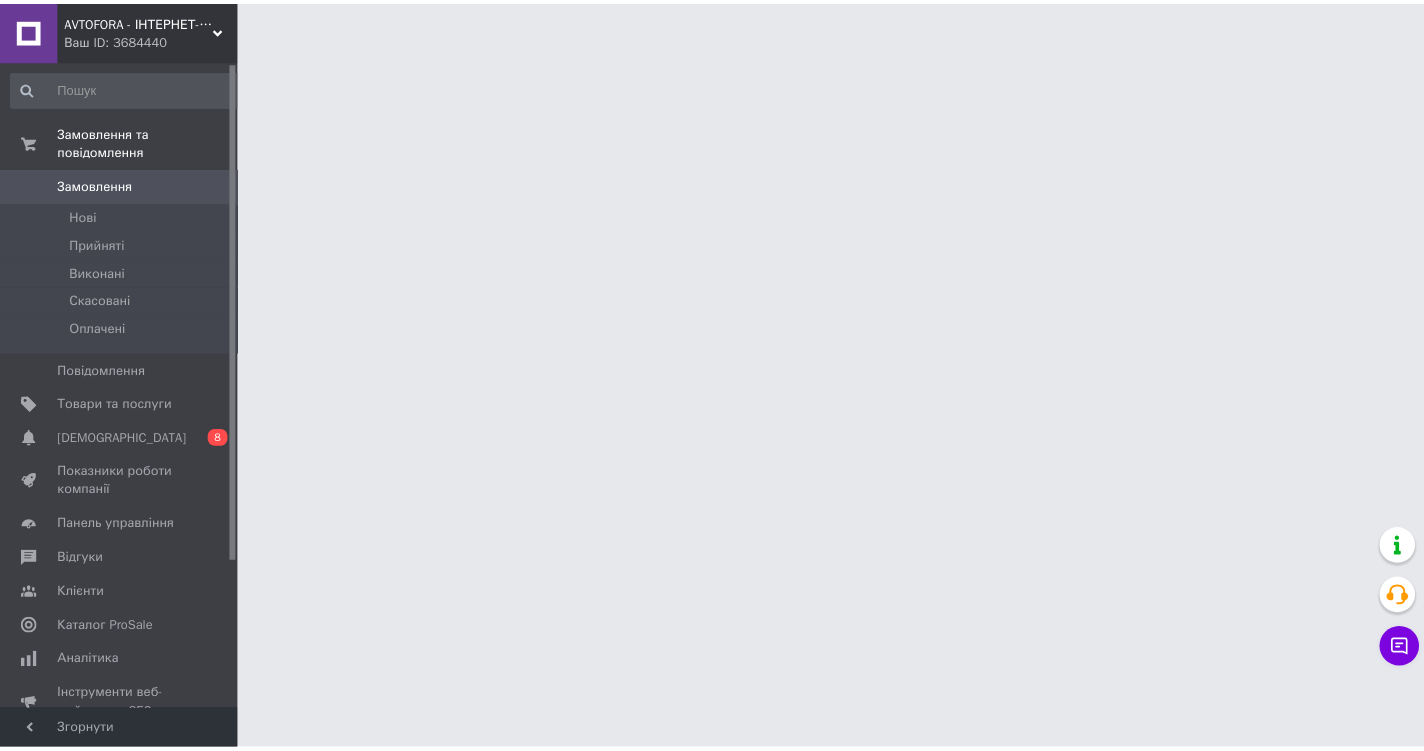 scroll, scrollTop: 0, scrollLeft: 0, axis: both 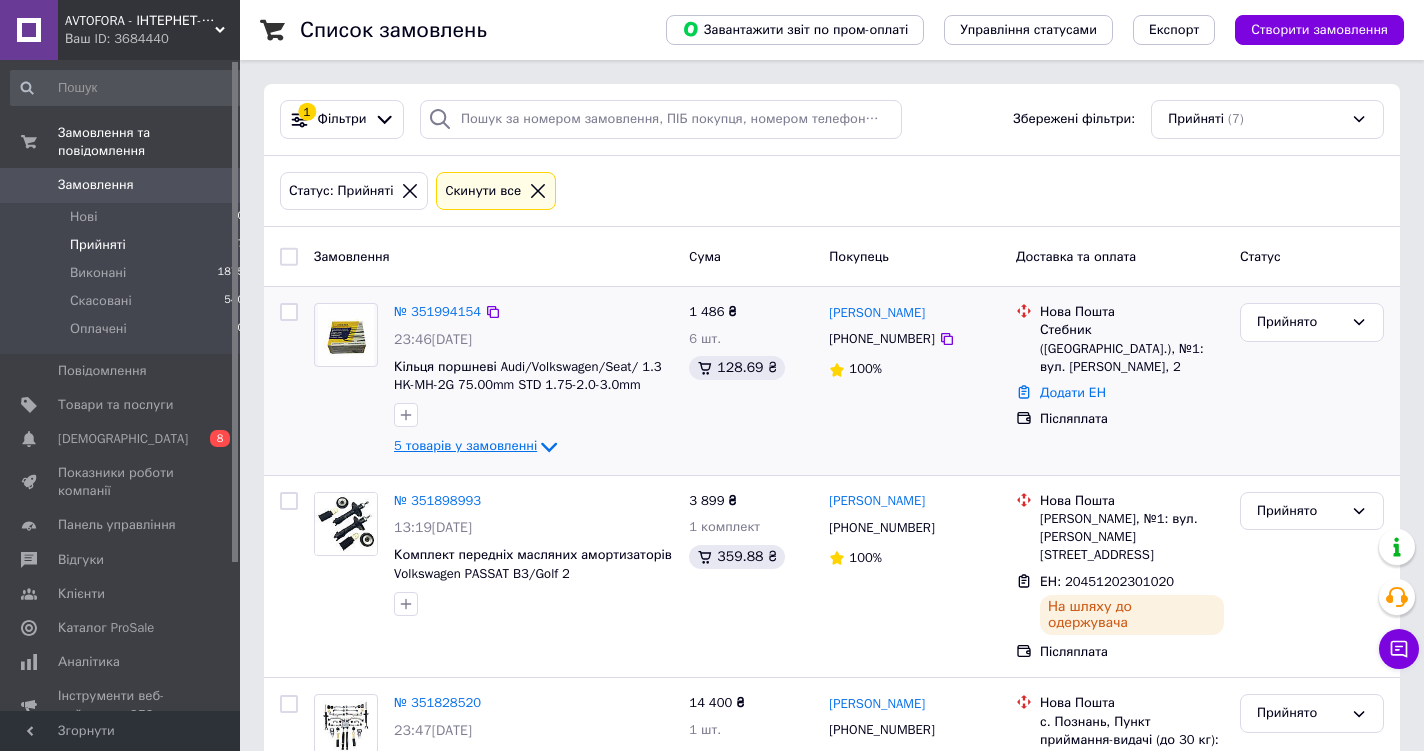 click on "5 товарів у замовленні" at bounding box center (465, 446) 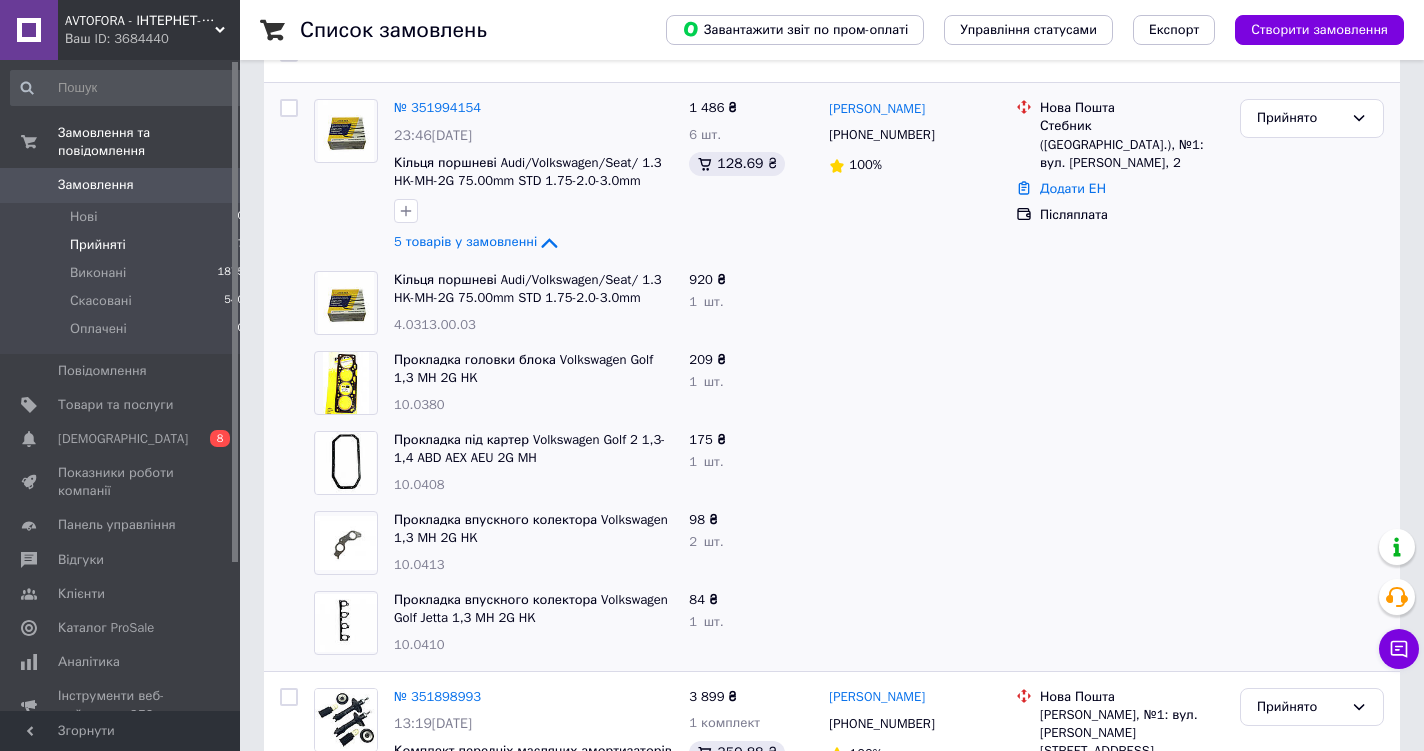scroll, scrollTop: 102, scrollLeft: 0, axis: vertical 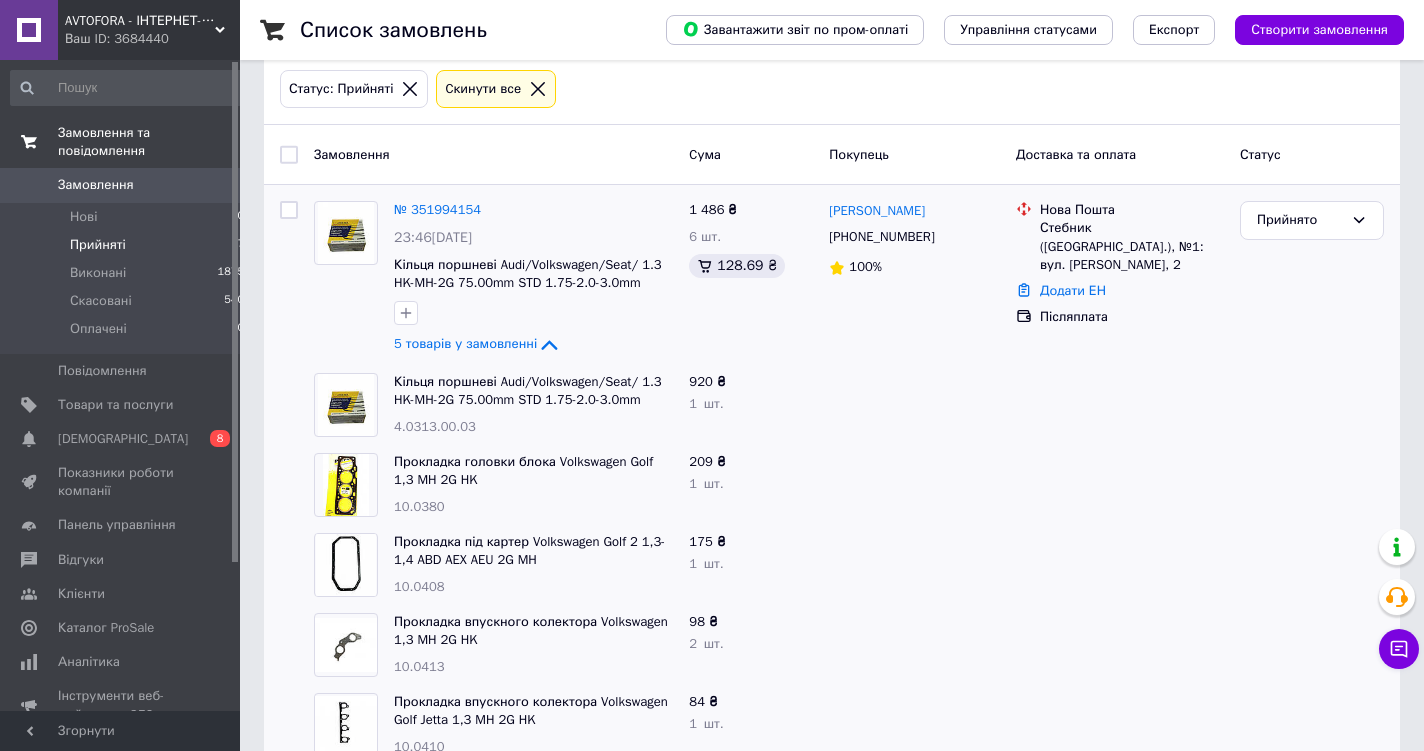 click on "Замовлення та повідомлення" at bounding box center [149, 142] 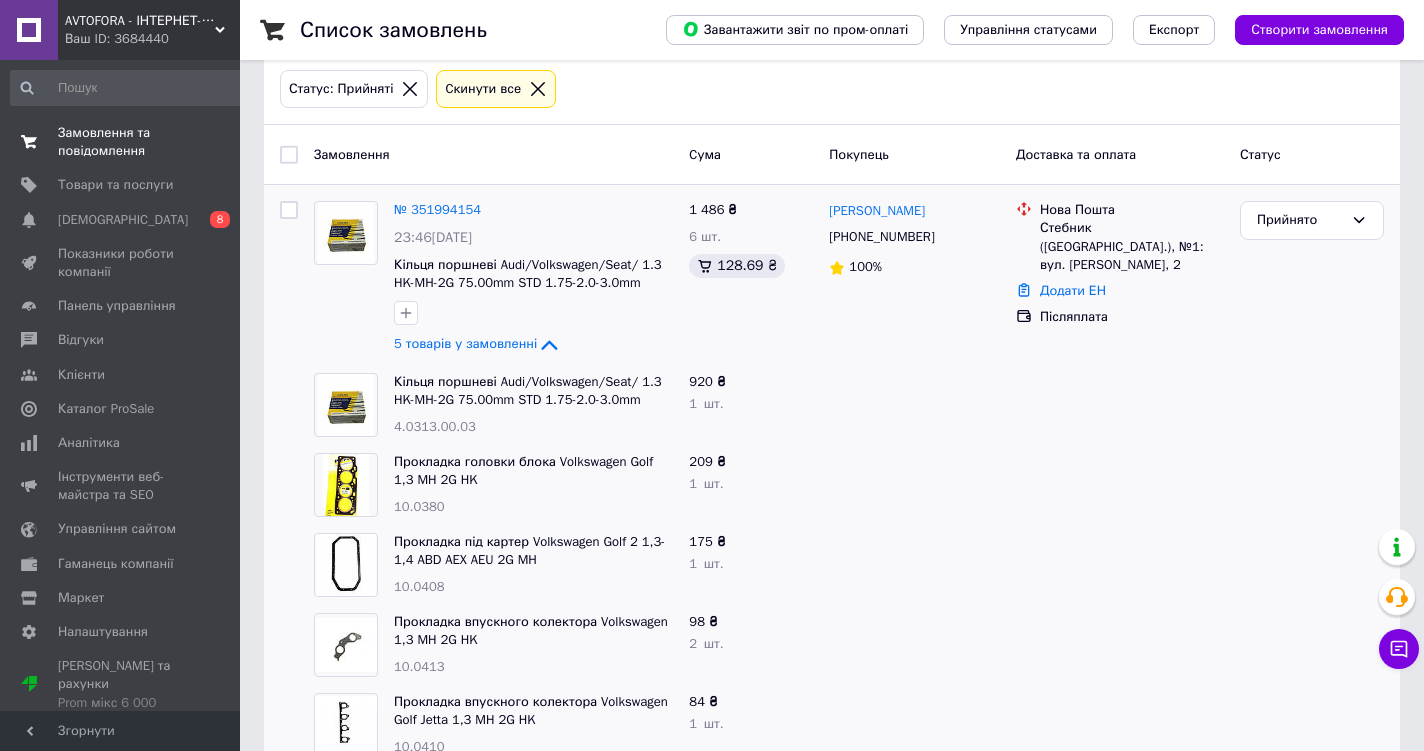 click on "Замовлення та повідомлення" at bounding box center [121, 142] 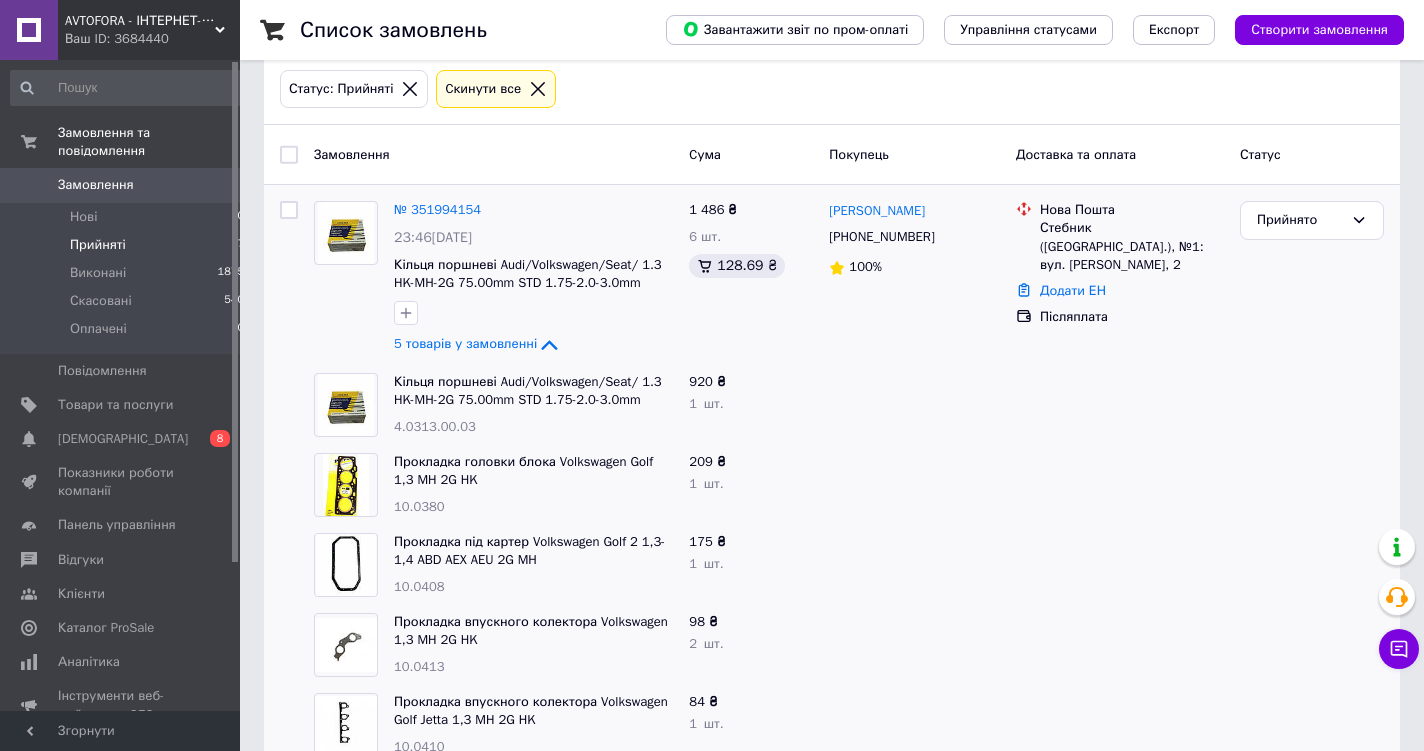 scroll, scrollTop: 0, scrollLeft: 0, axis: both 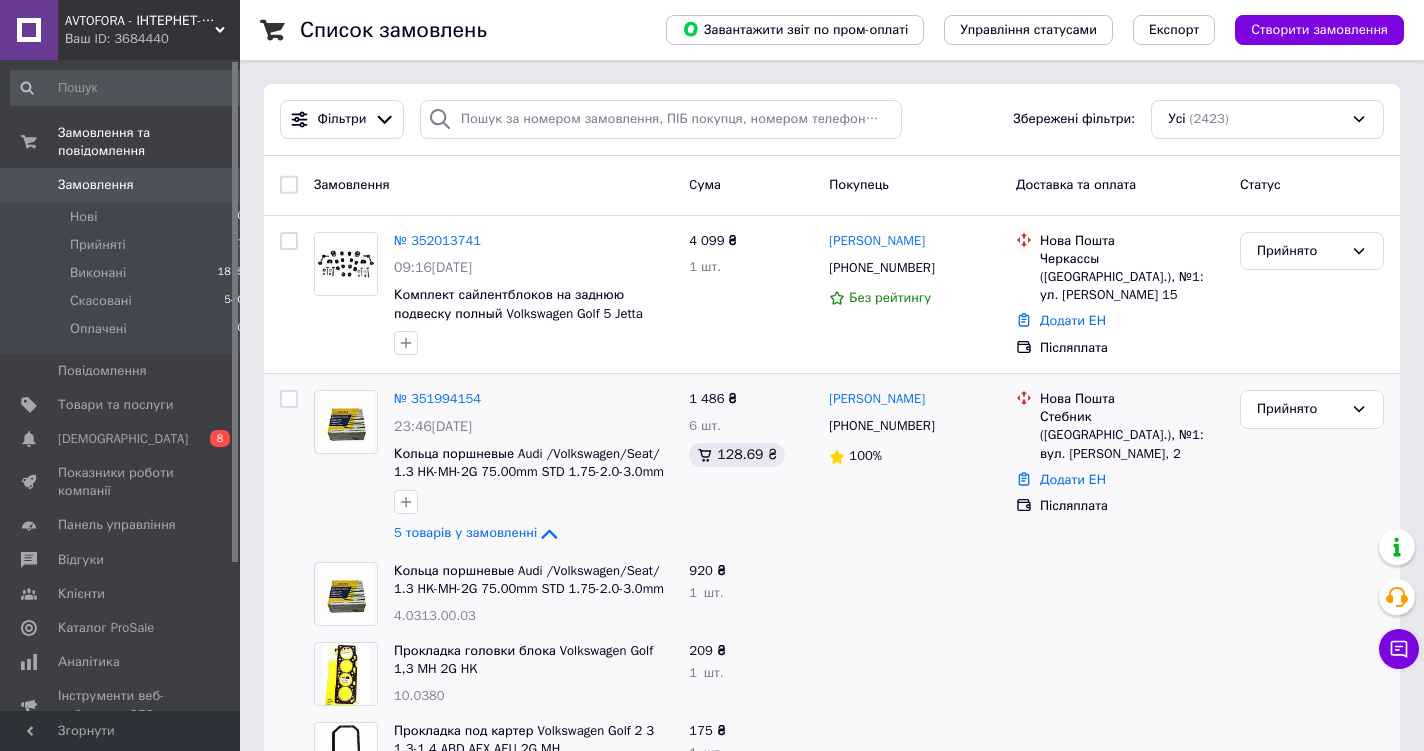 click on "№ 352013741" at bounding box center (437, 240) 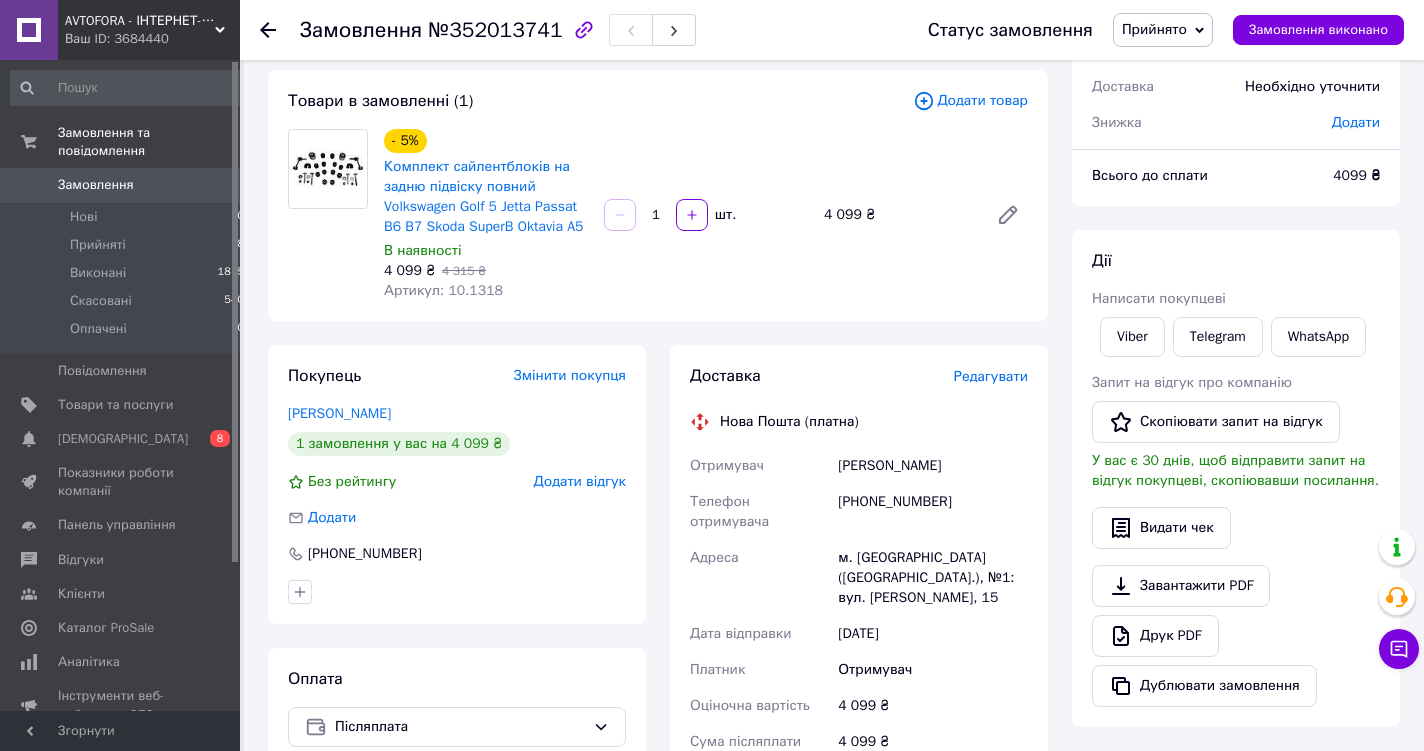 scroll, scrollTop: 204, scrollLeft: 0, axis: vertical 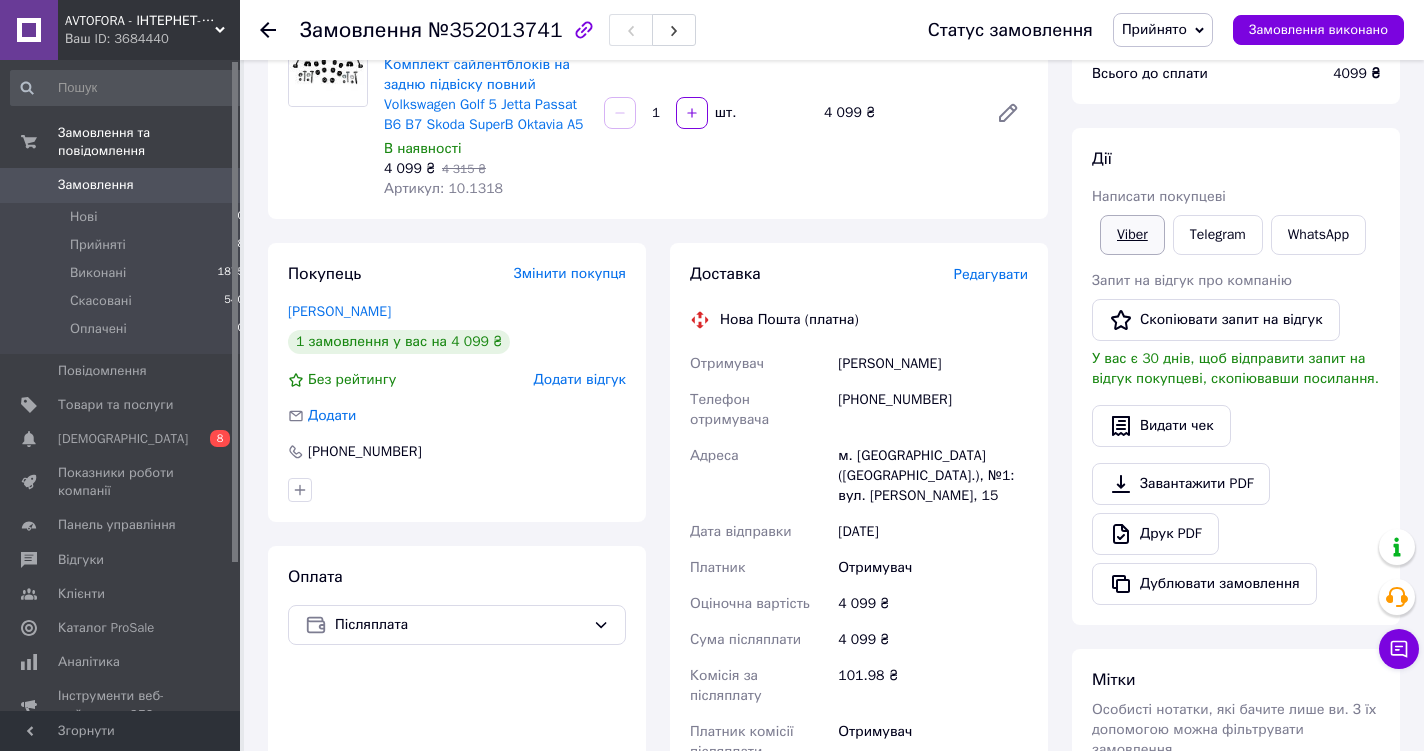 click on "Viber" at bounding box center [1132, 235] 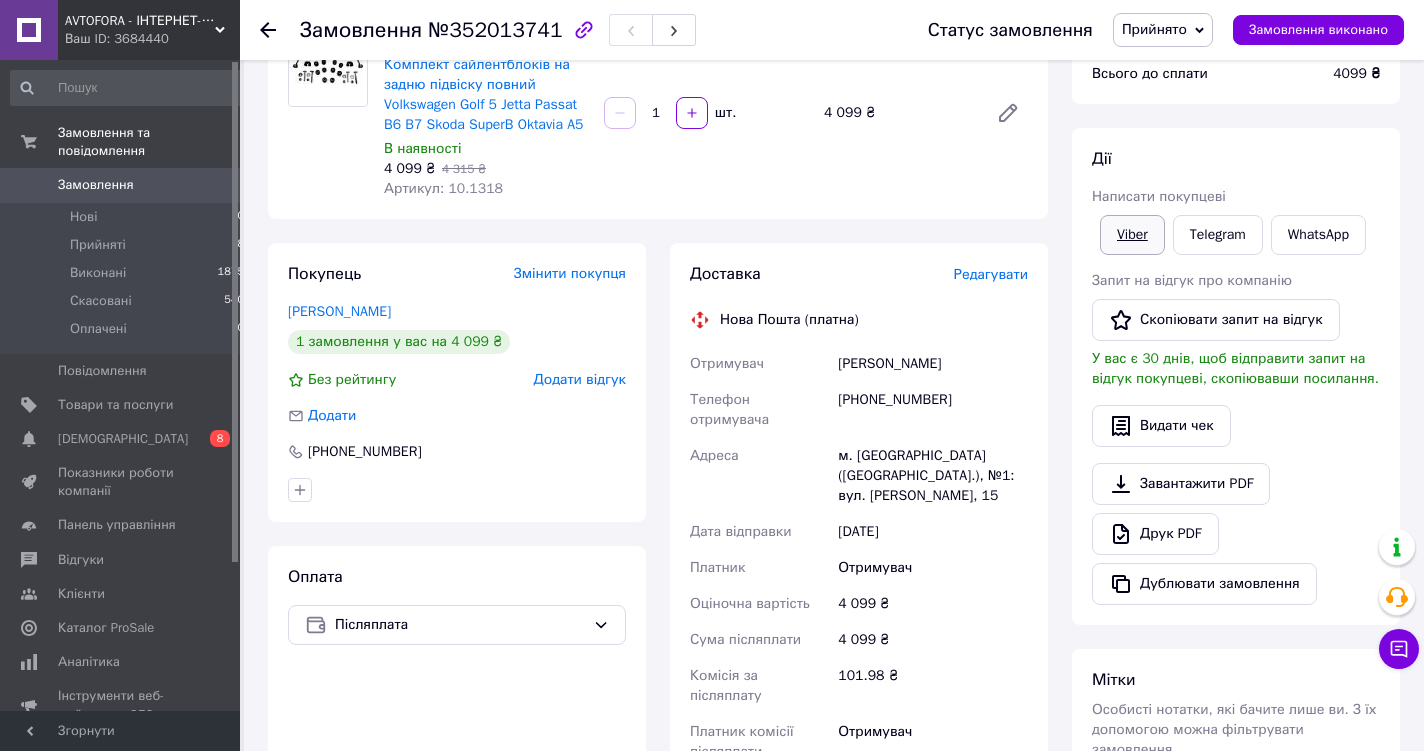 click on "Viber" at bounding box center [1132, 235] 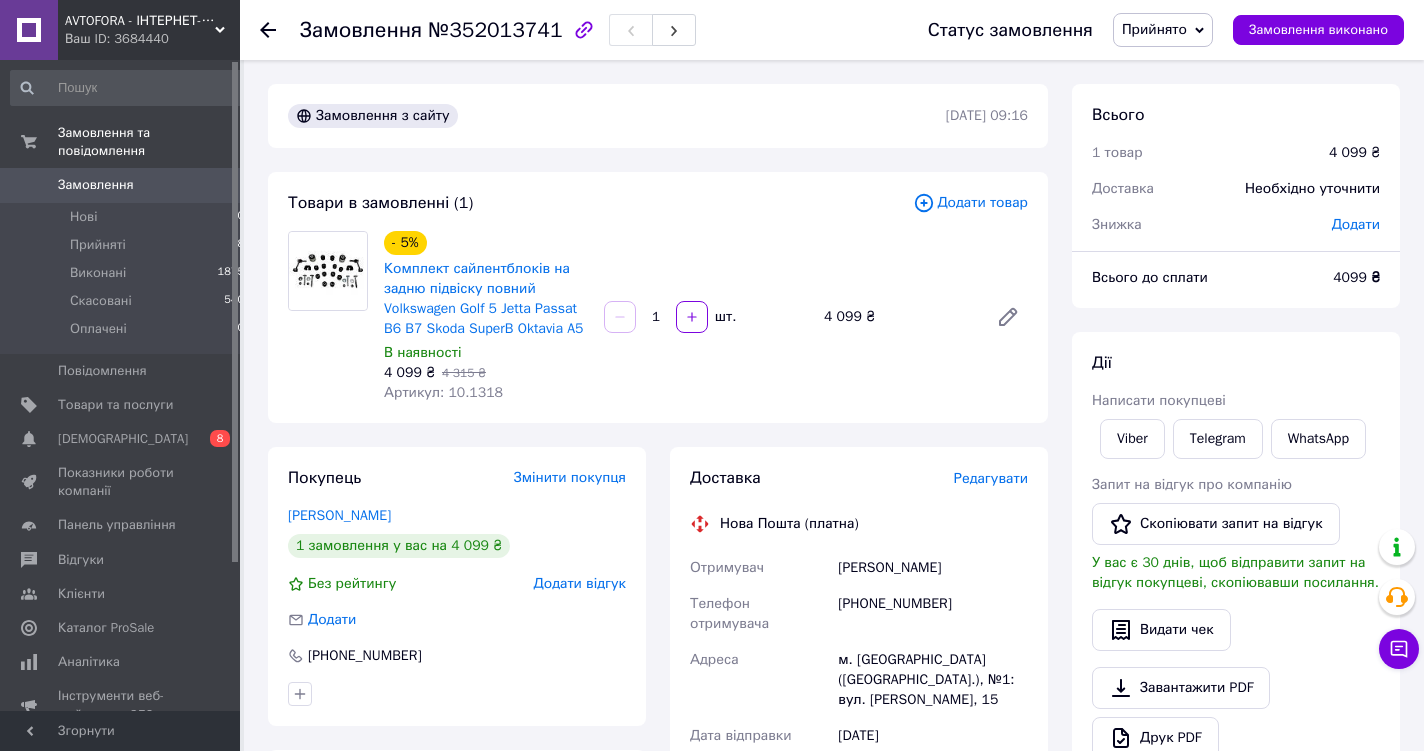 scroll, scrollTop: 102, scrollLeft: 0, axis: vertical 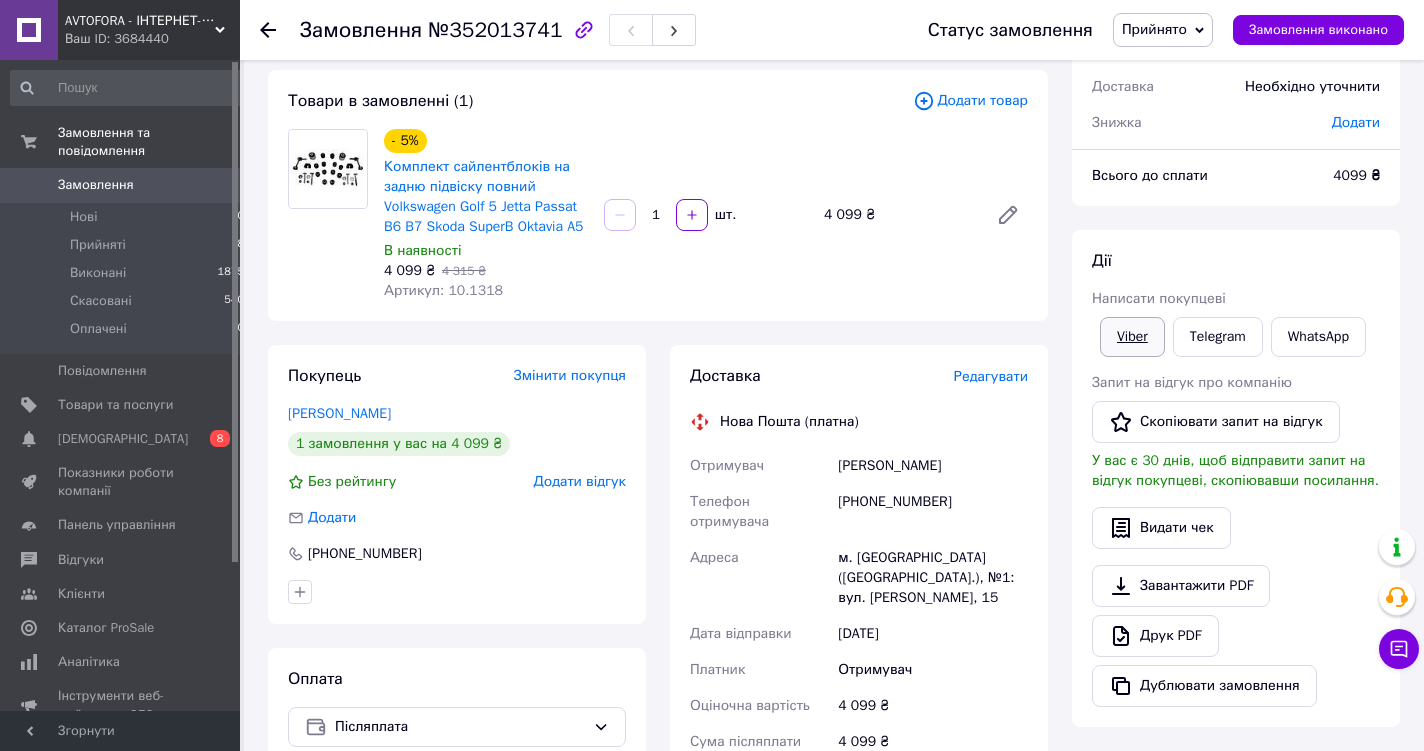 click on "Viber" at bounding box center [1132, 337] 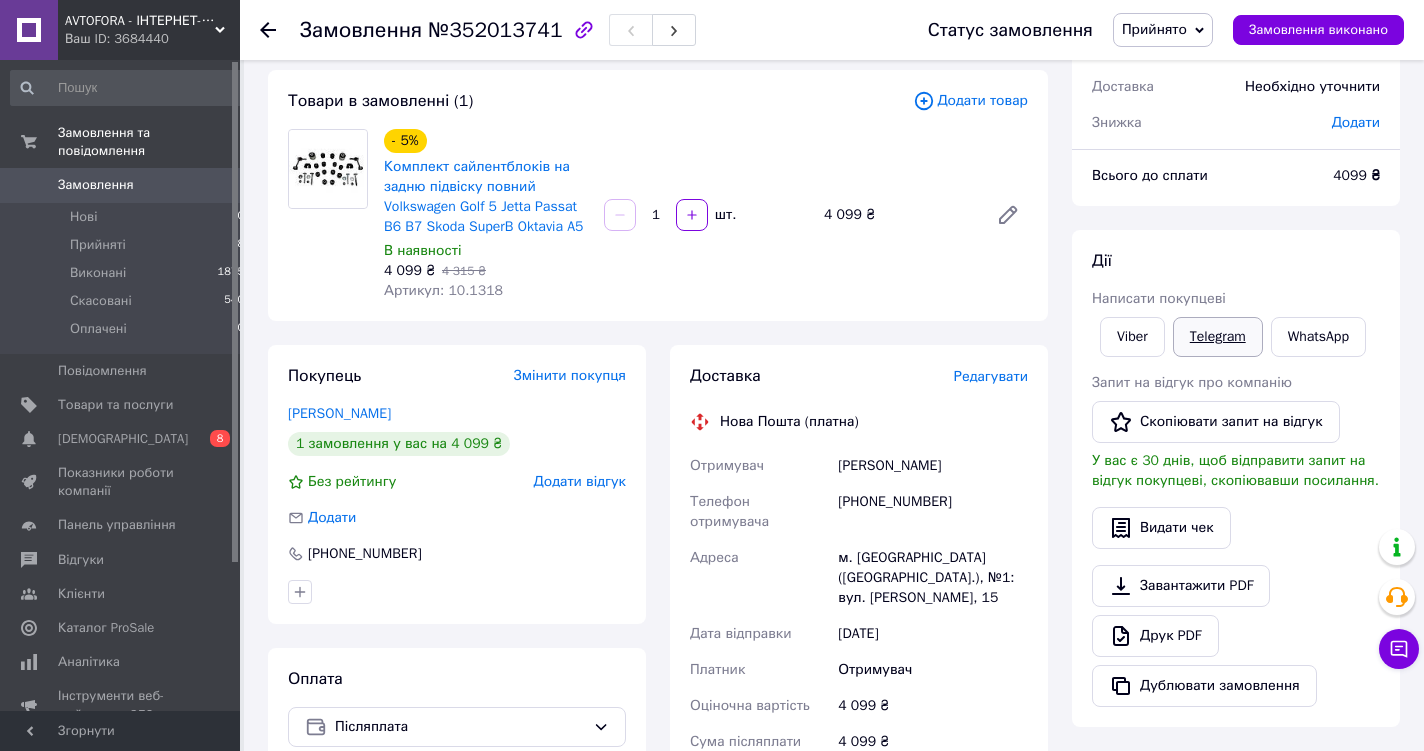 click on "Telegram" at bounding box center [1218, 337] 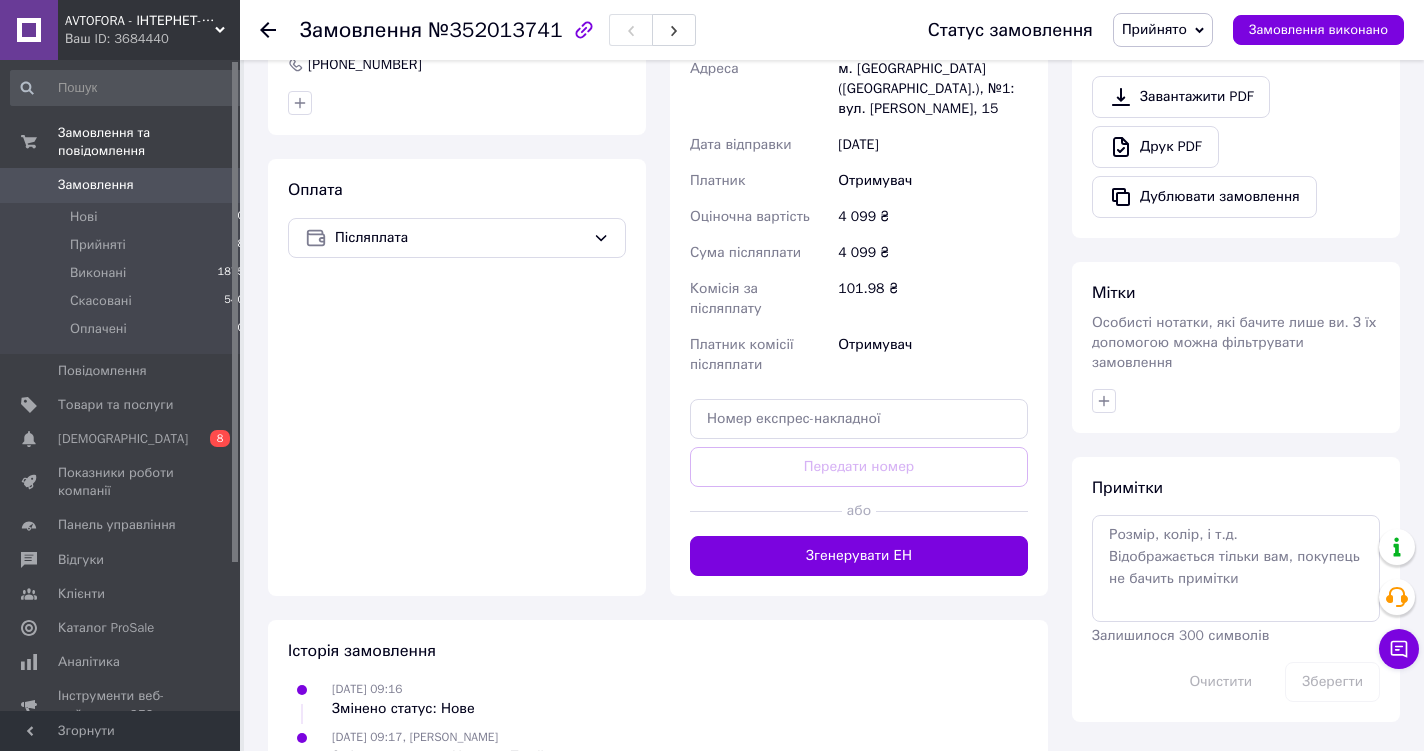 scroll, scrollTop: 0, scrollLeft: 0, axis: both 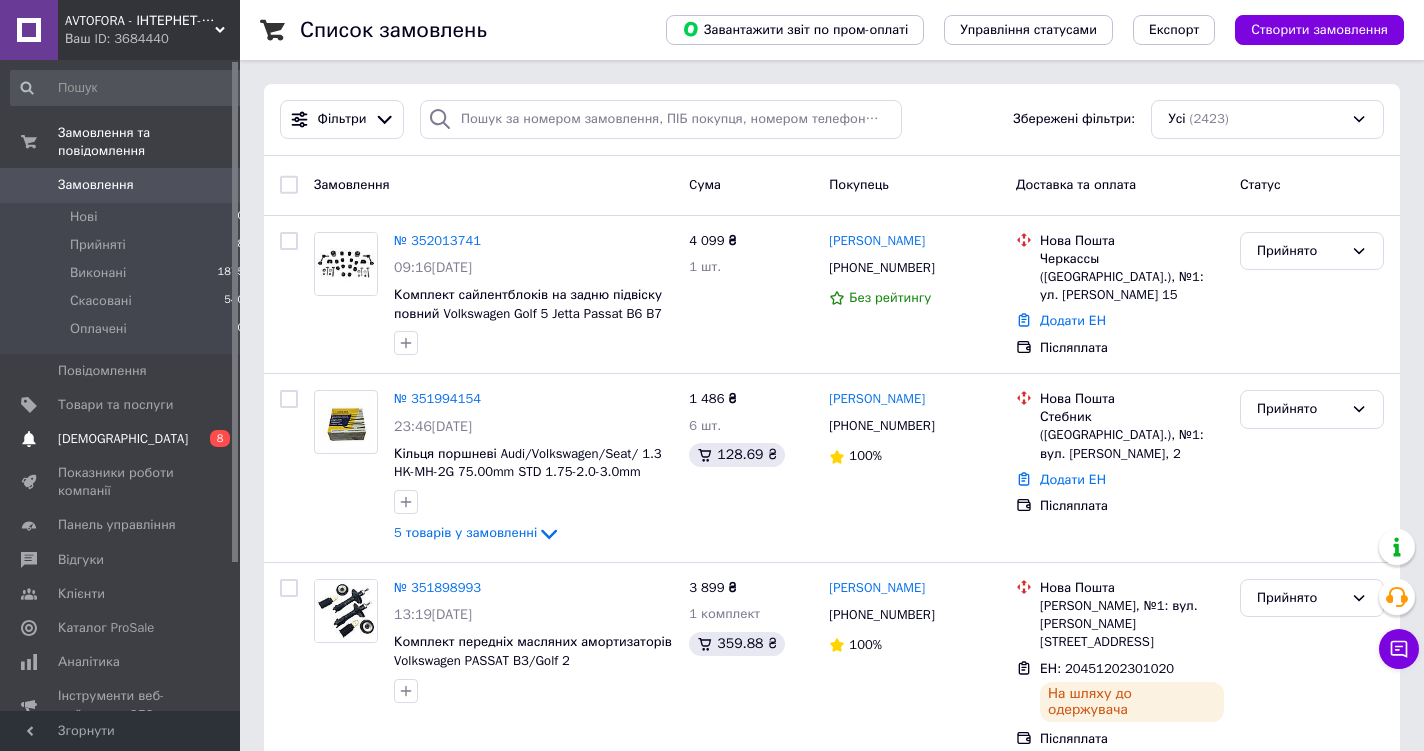 click on "[DEMOGRAPHIC_DATA]" at bounding box center [123, 439] 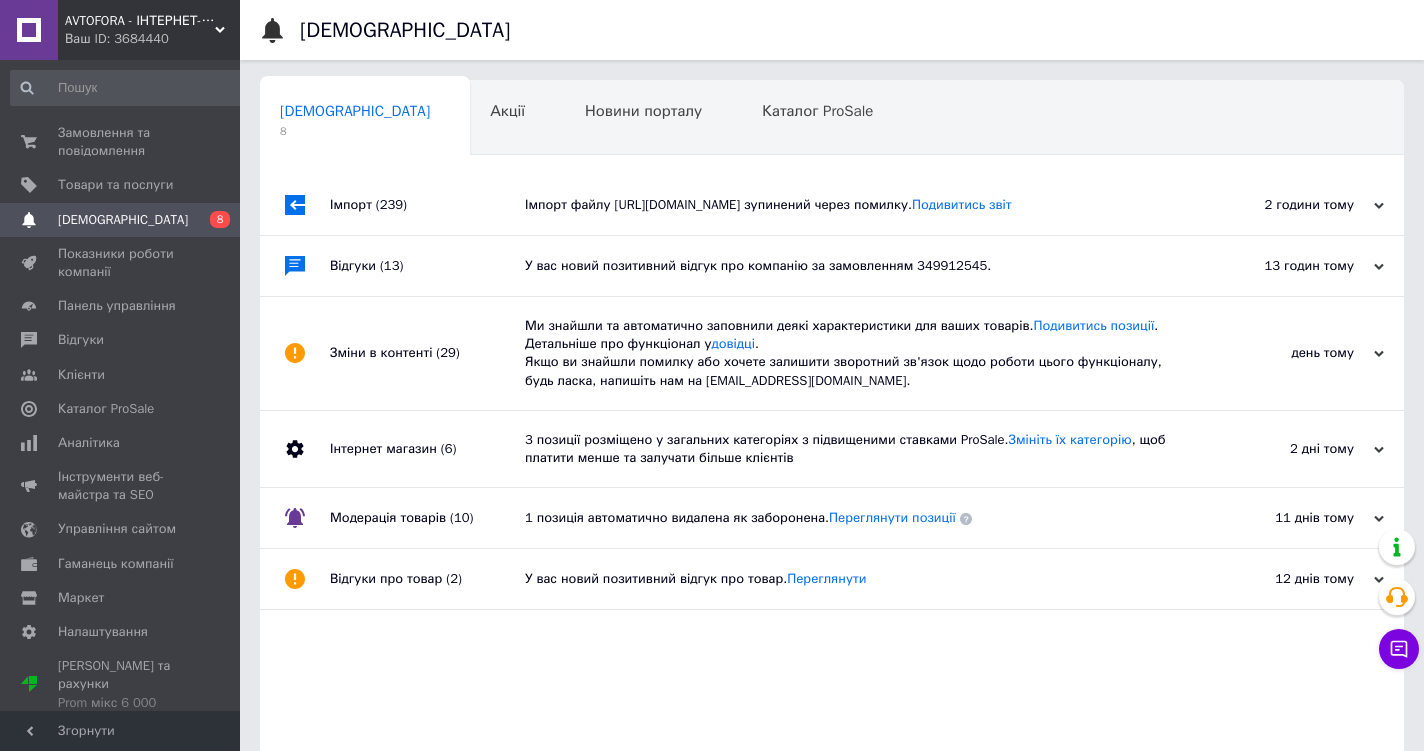 click on "2 години тому 10.07.2025" at bounding box center (1294, 205) 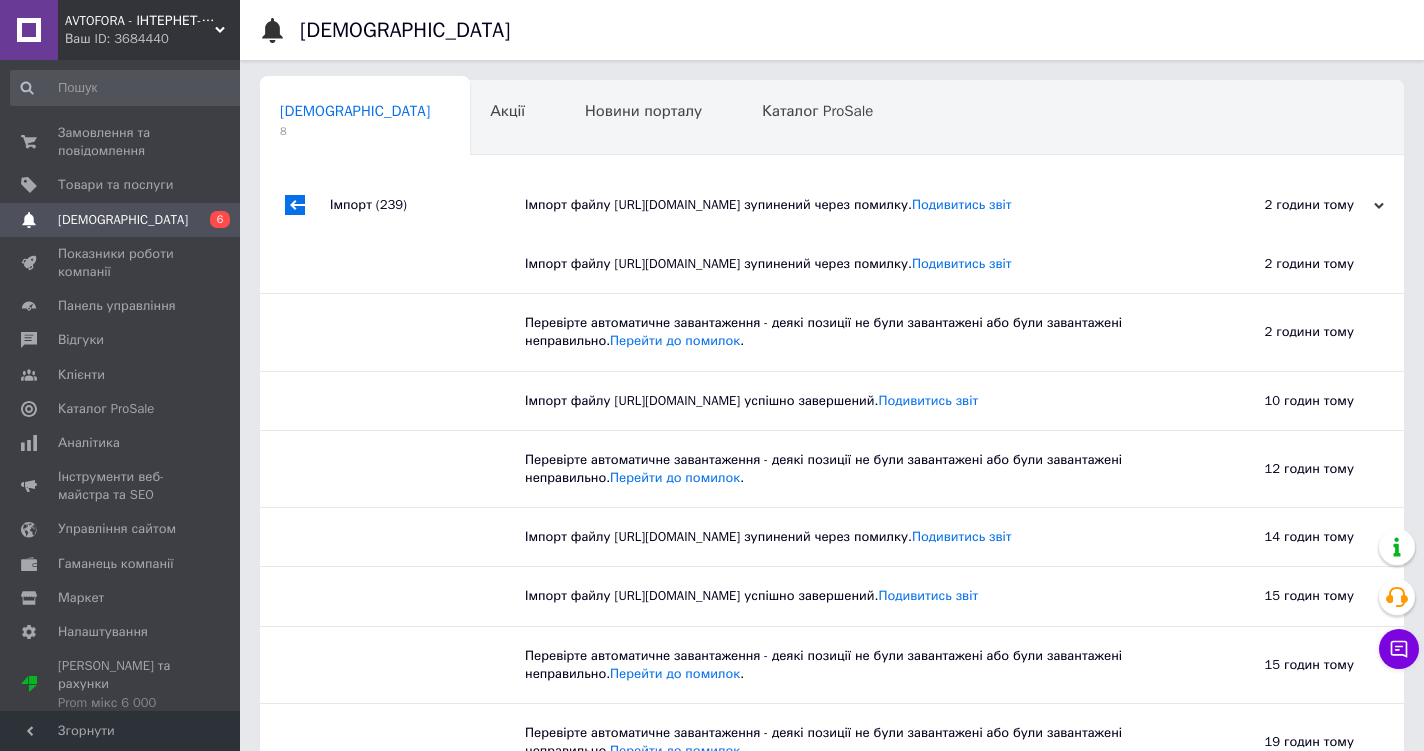 click on "2 години тому 10.07.2025" at bounding box center [1294, 205] 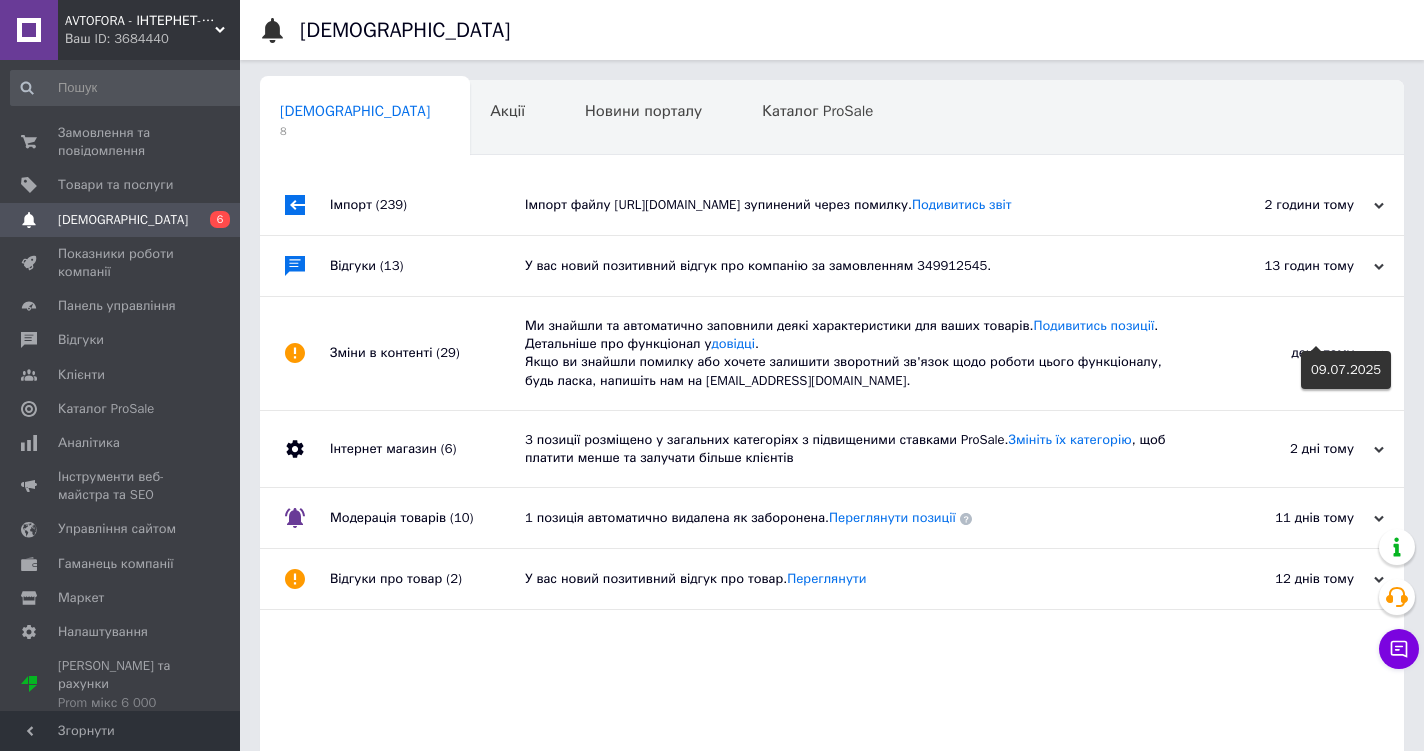 click on "13 годин тому" at bounding box center [1284, 266] 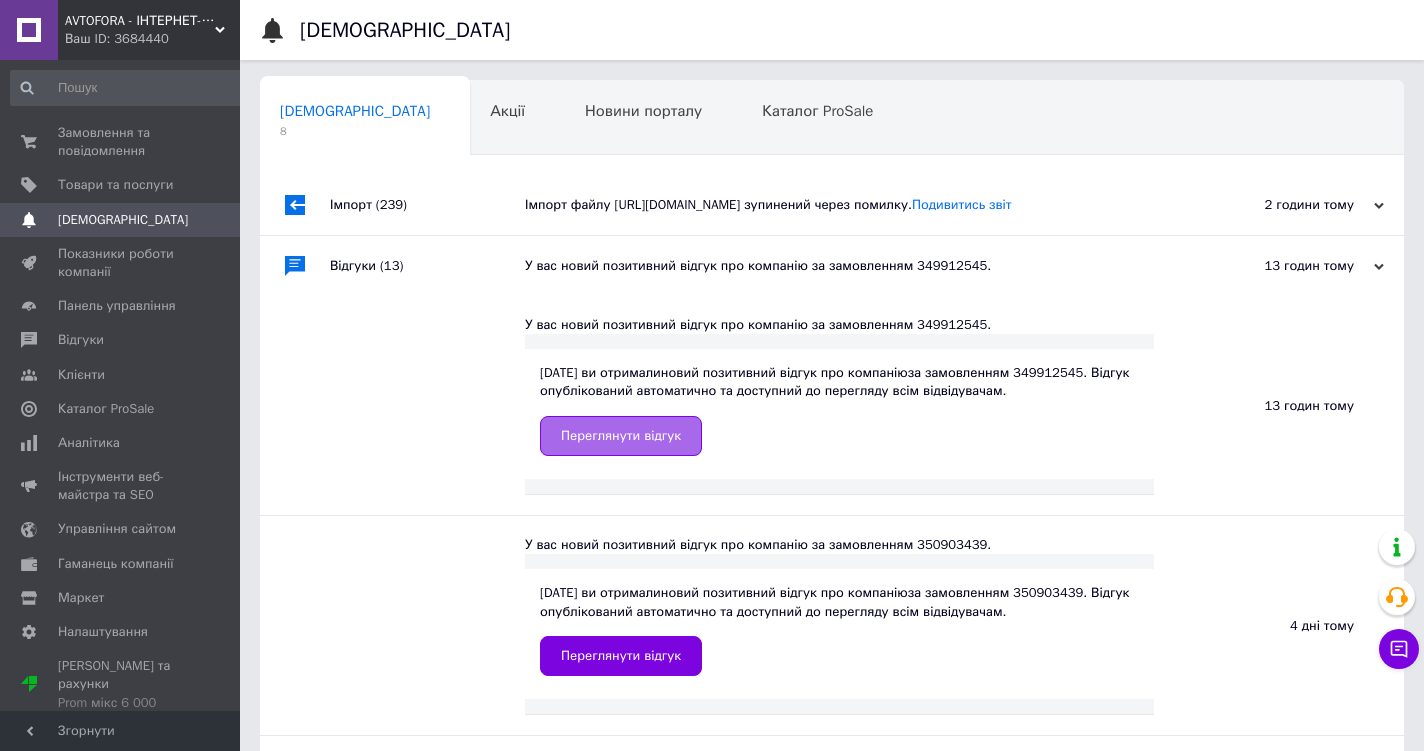 click on "Переглянути відгук" at bounding box center [621, 436] 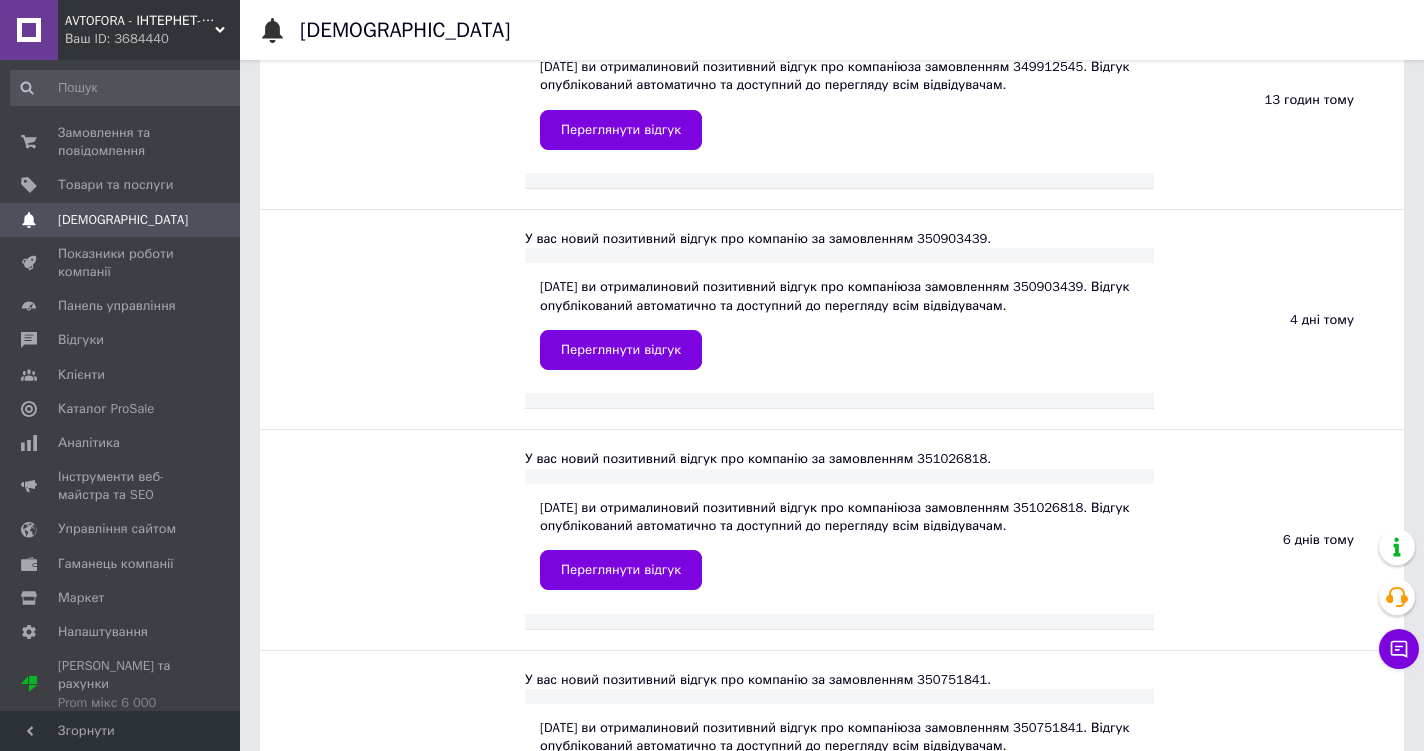 scroll, scrollTop: 0, scrollLeft: 0, axis: both 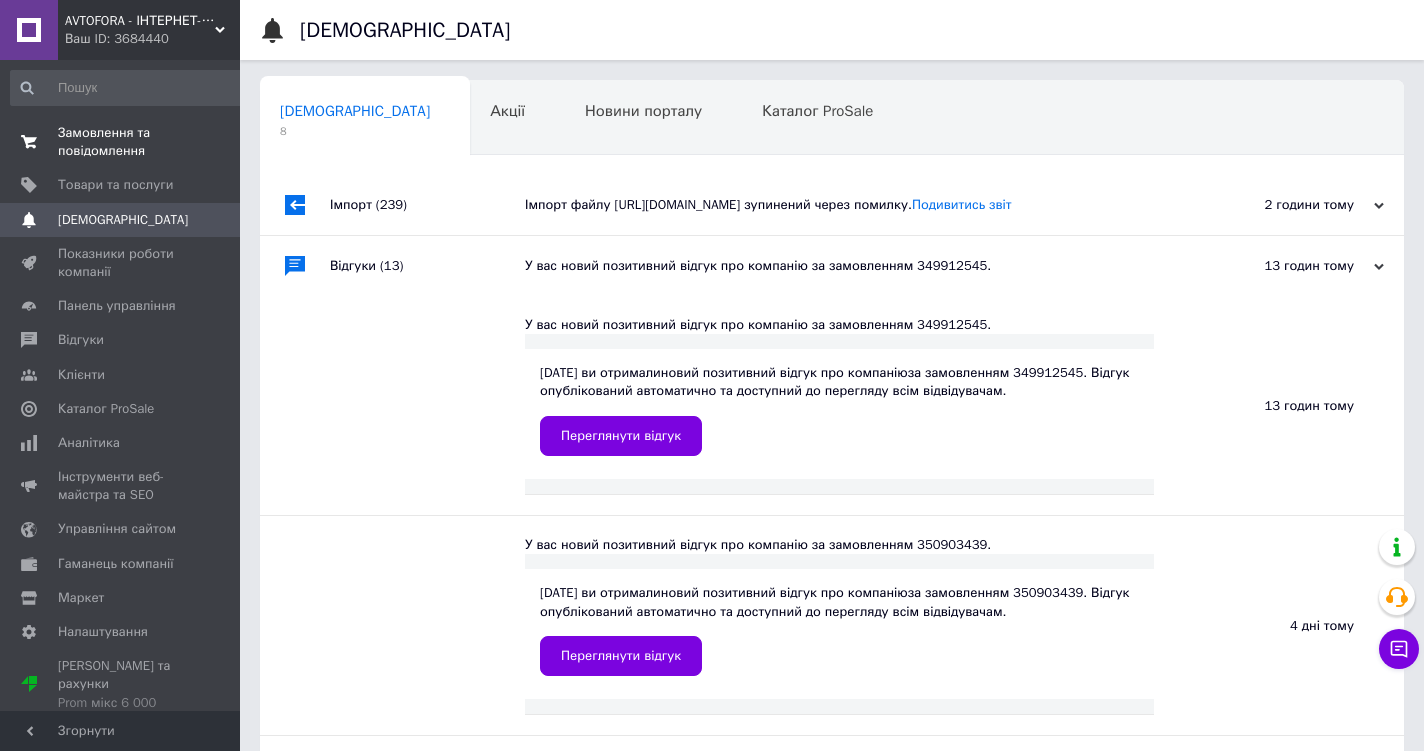 click on "Замовлення та повідомлення" at bounding box center [121, 142] 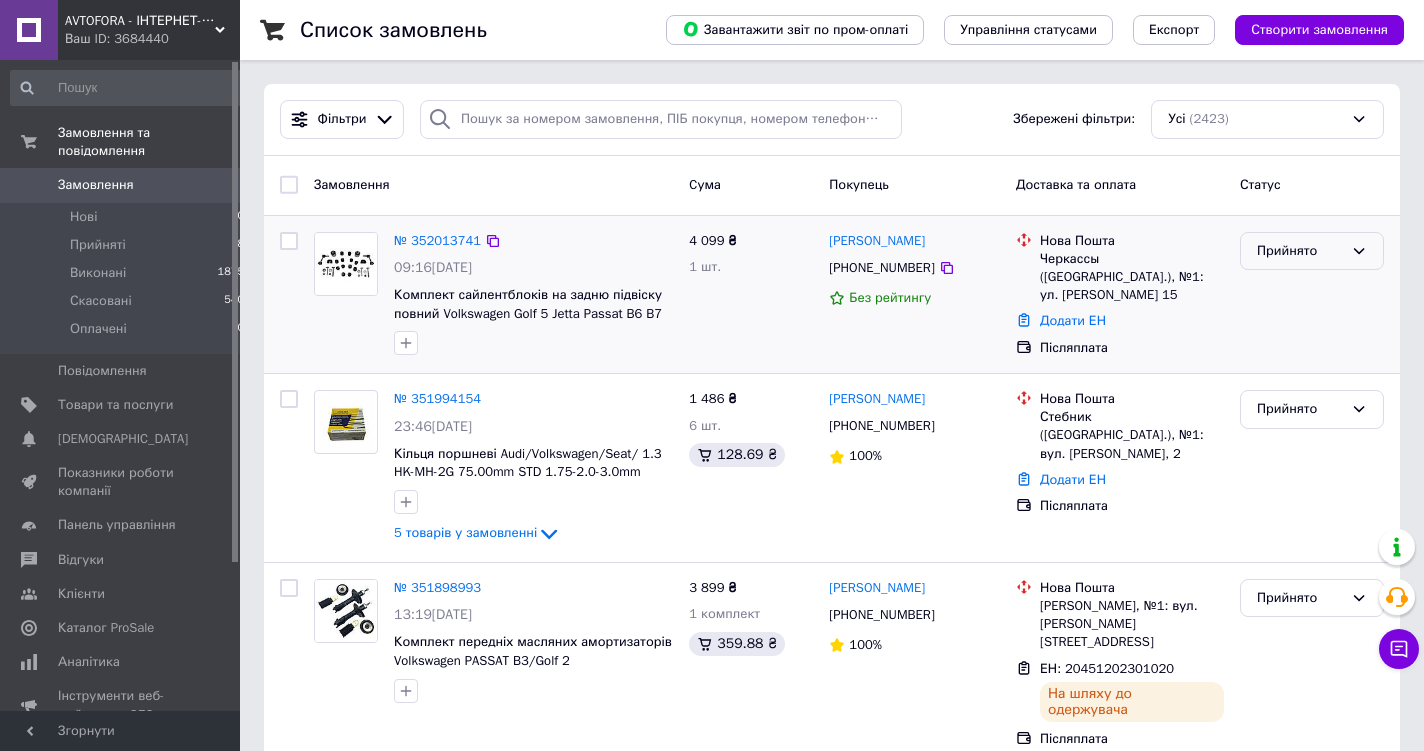 click 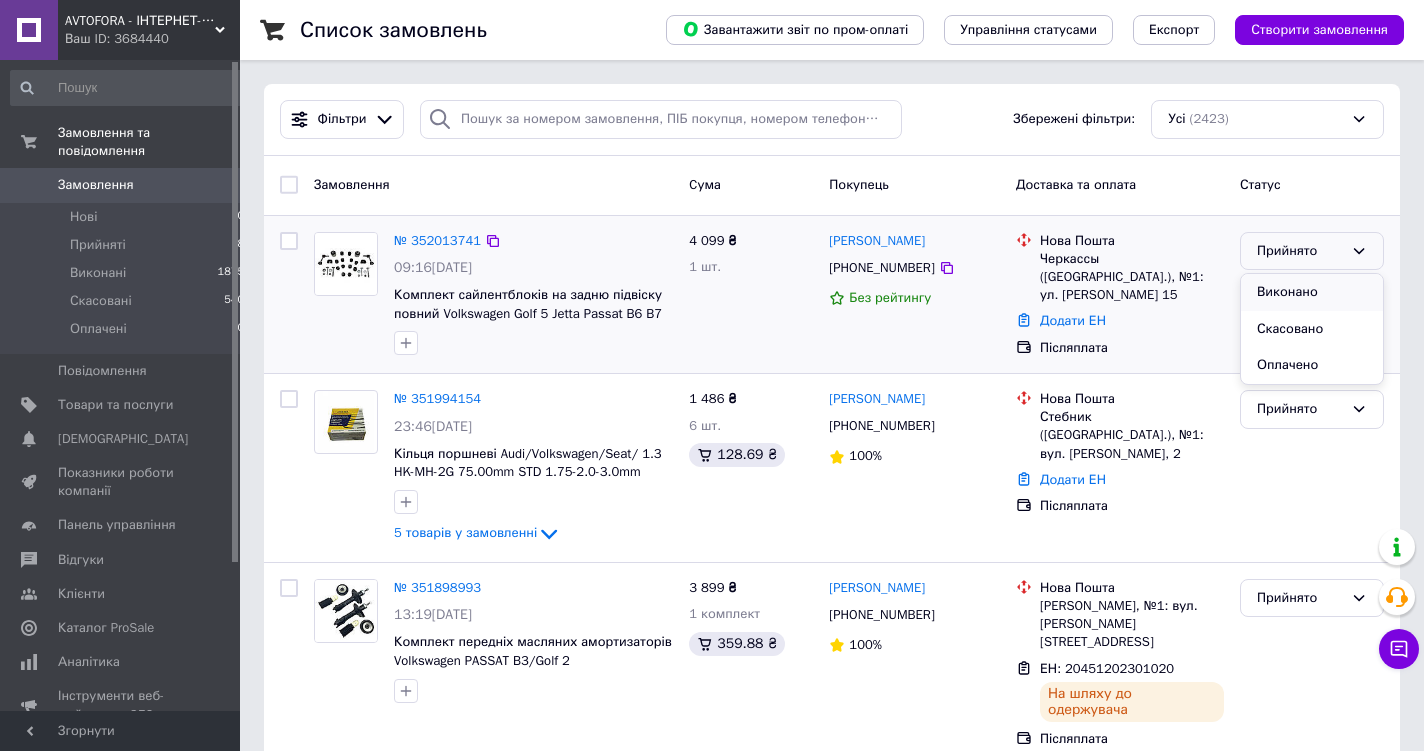 click on "Виконано" at bounding box center (1312, 292) 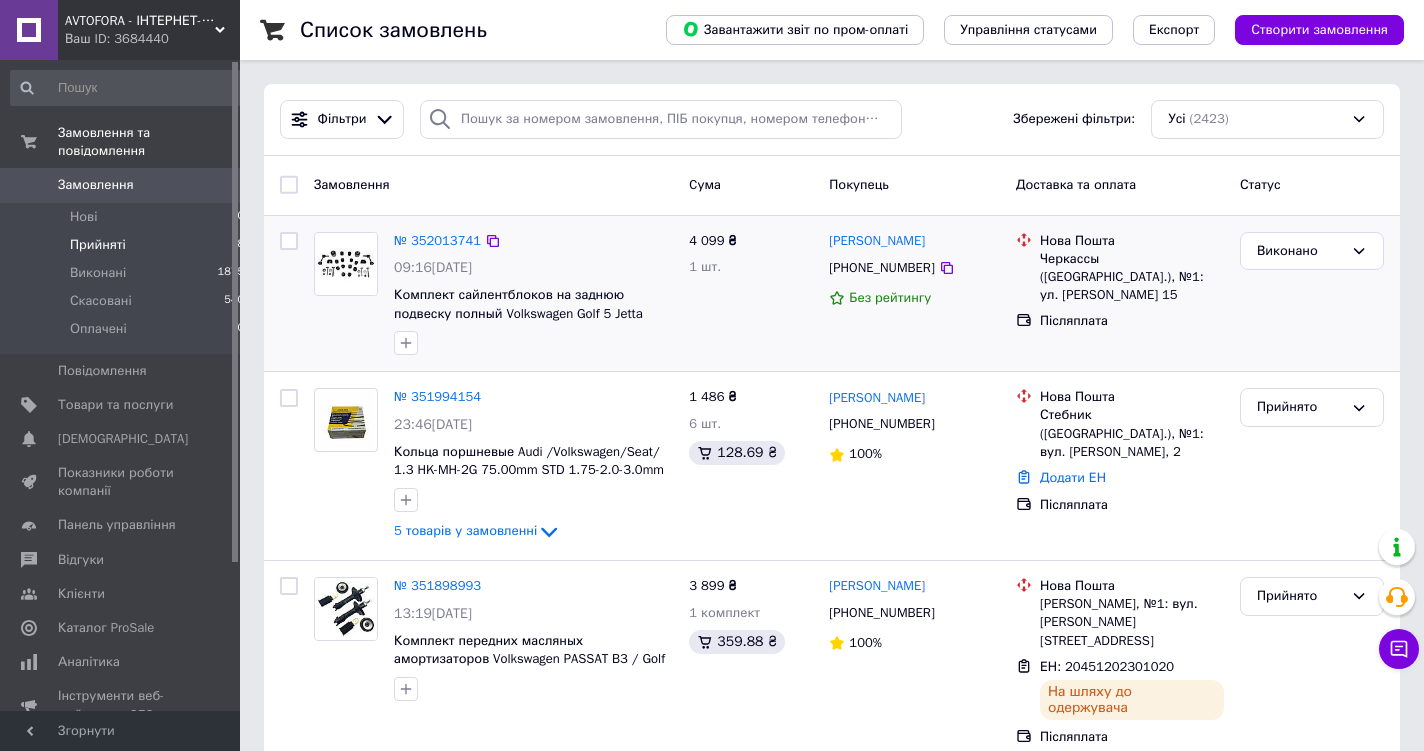 click on "Прийняті" at bounding box center [98, 245] 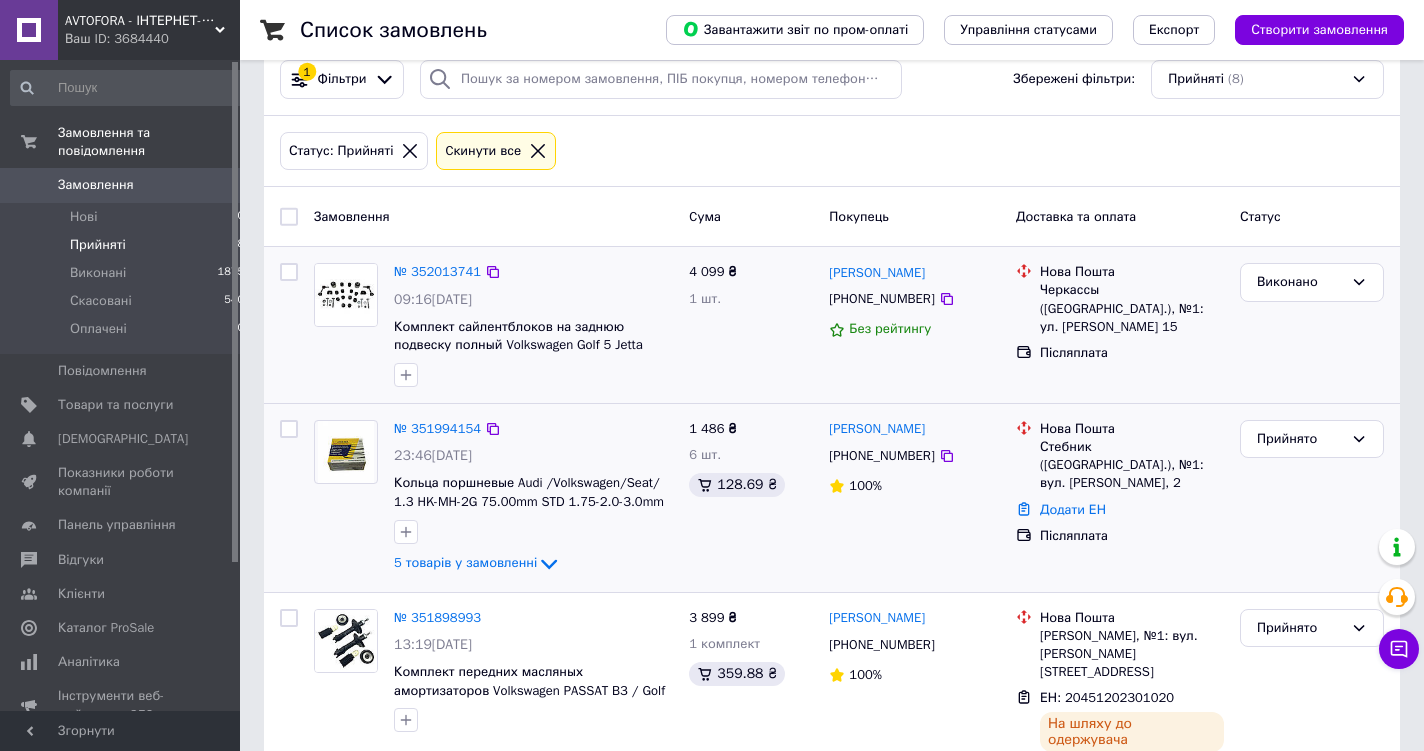 scroll, scrollTop: 0, scrollLeft: 0, axis: both 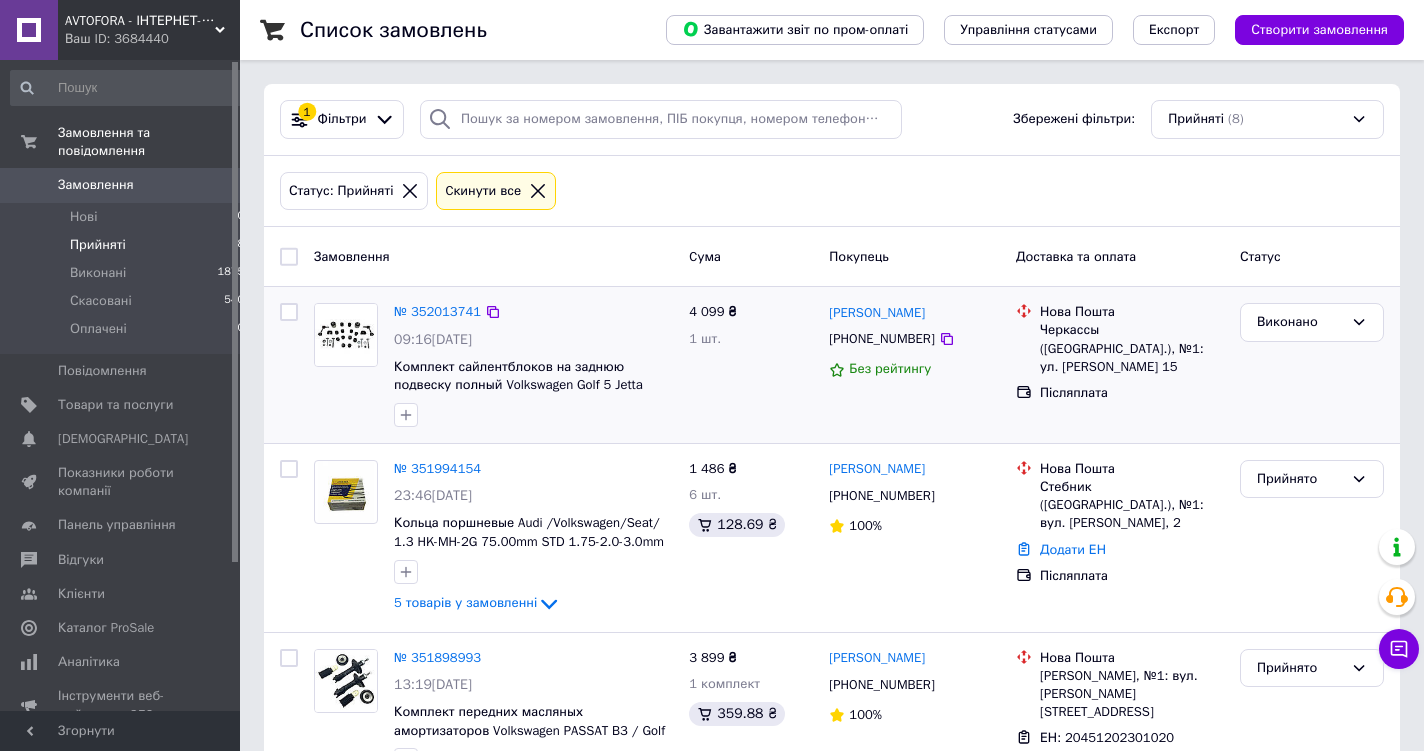 click on "Замовлення" at bounding box center (96, 185) 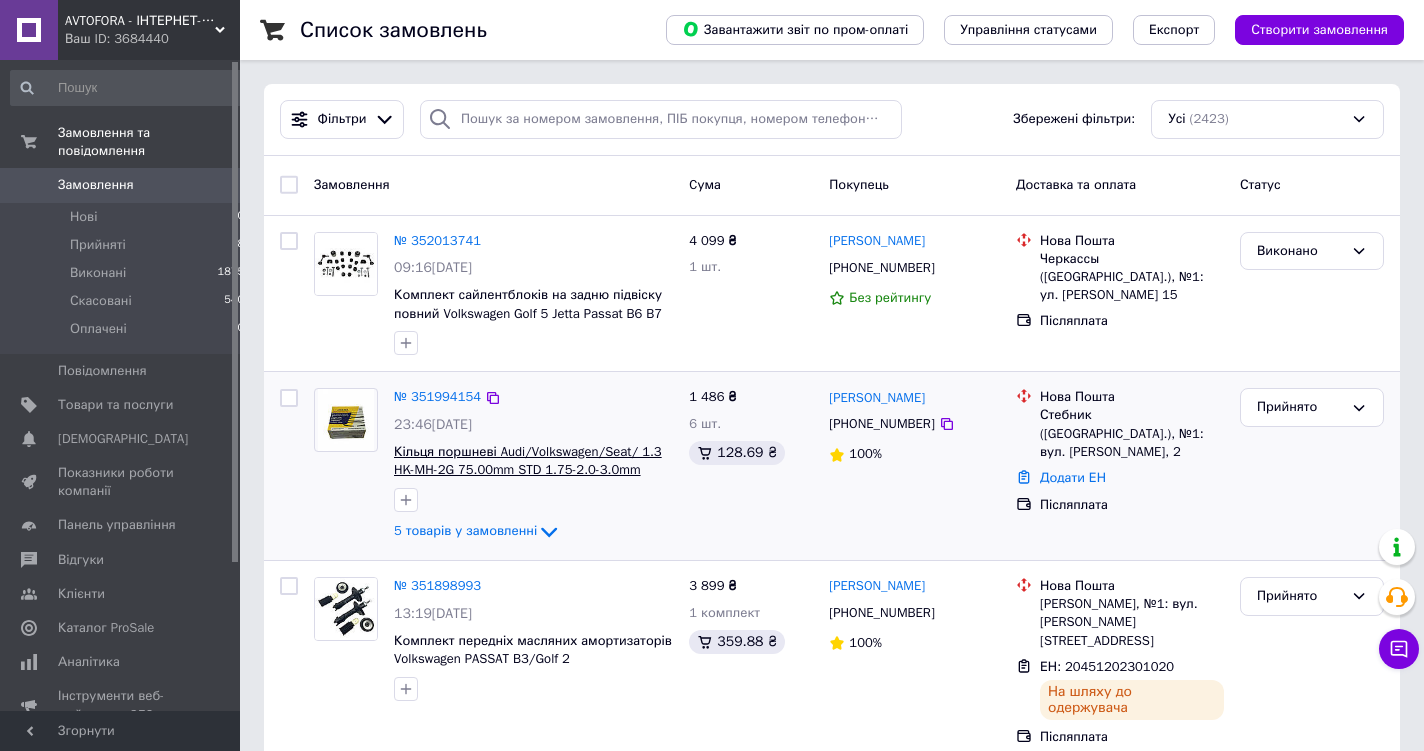 scroll, scrollTop: 102, scrollLeft: 0, axis: vertical 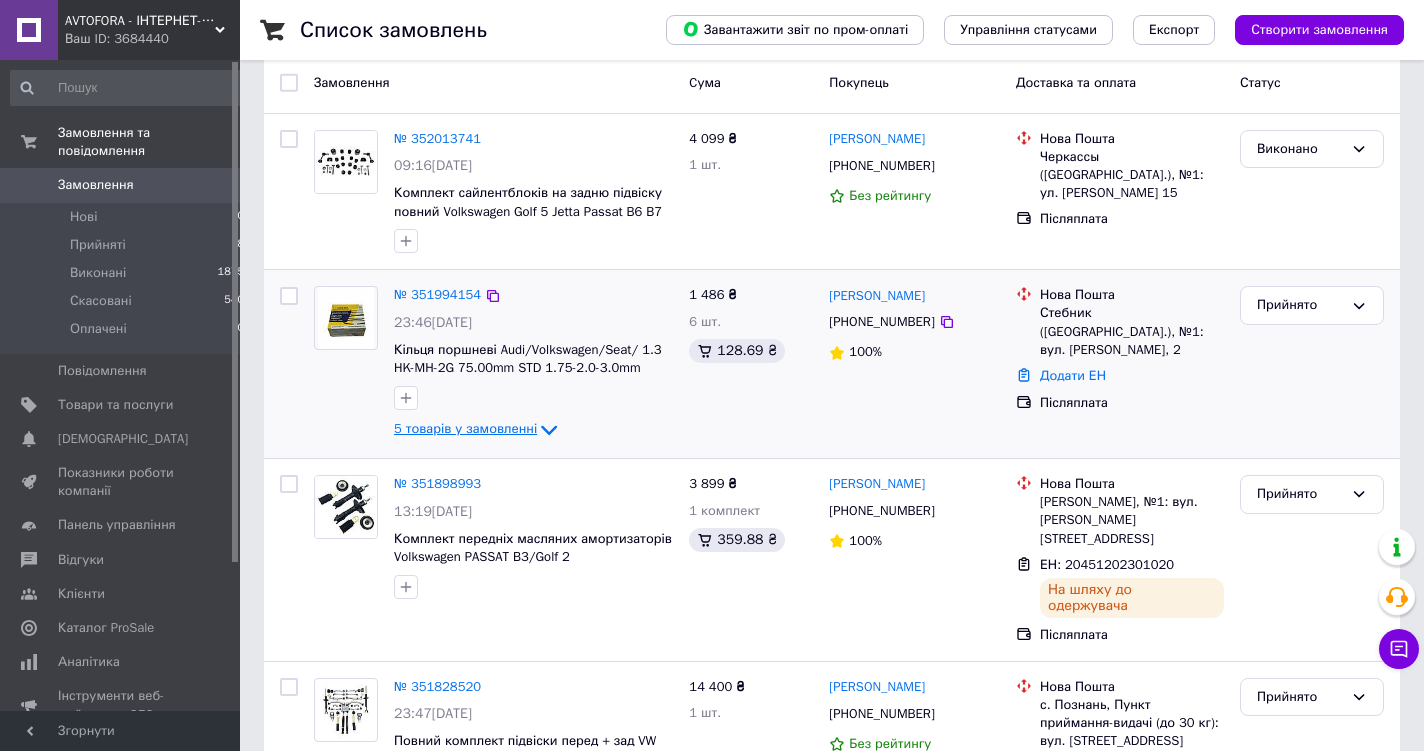 click on "5 товарів у замовленні" at bounding box center [465, 429] 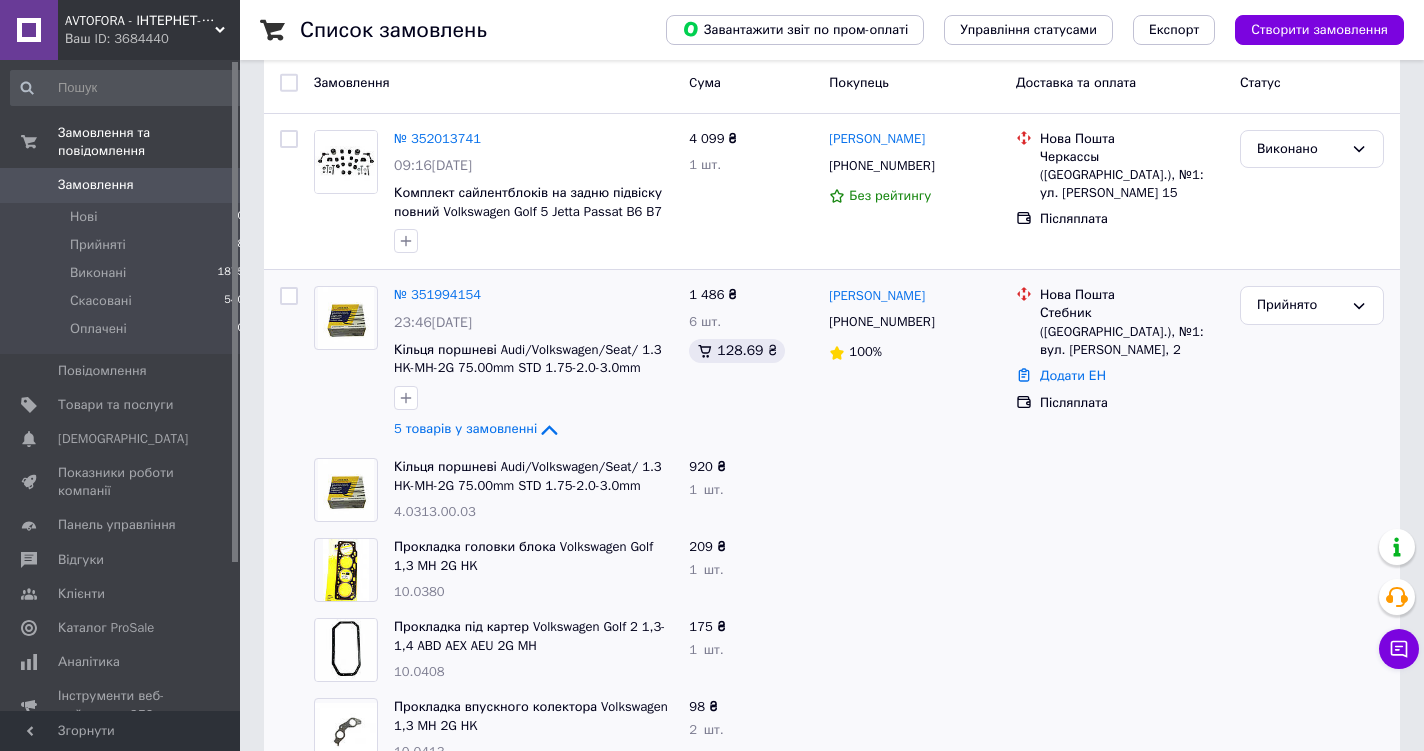 scroll, scrollTop: 204, scrollLeft: 0, axis: vertical 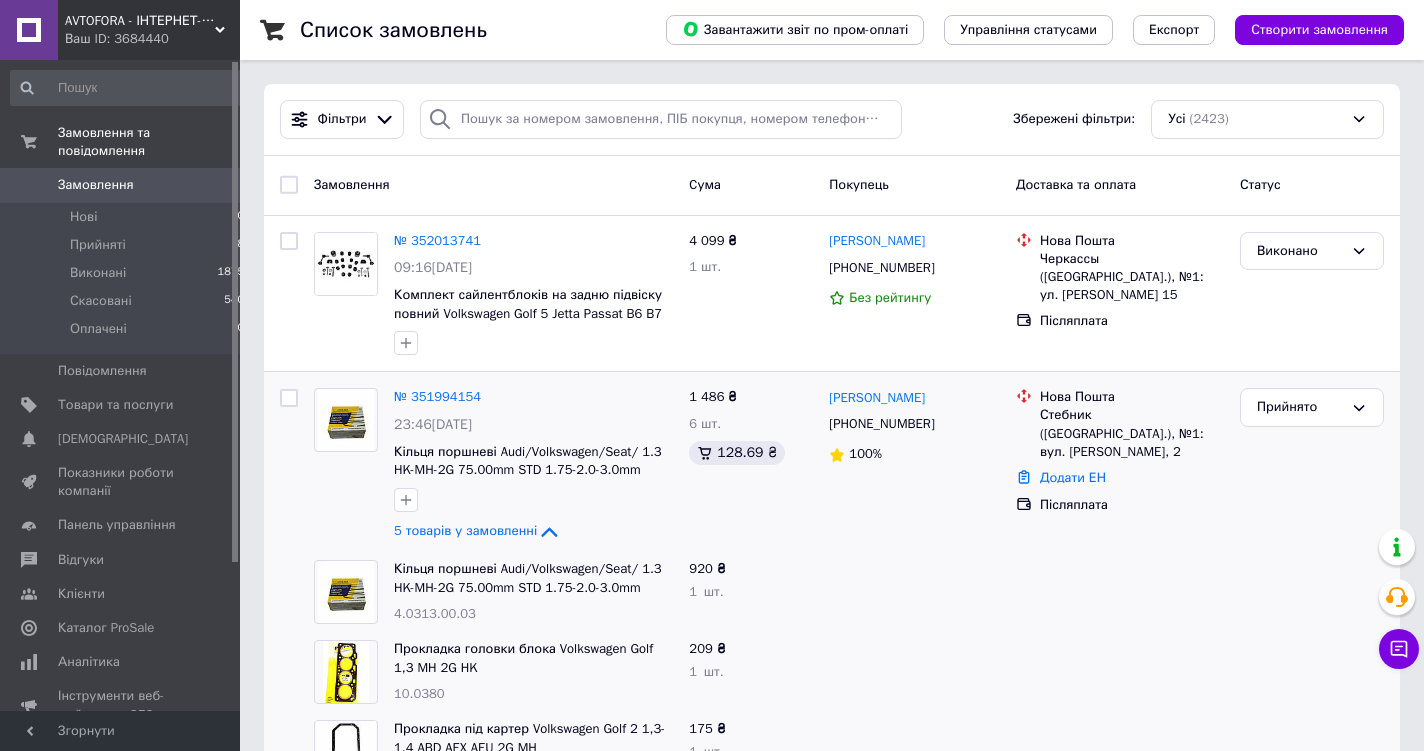 drag, startPoint x: 85, startPoint y: 166, endPoint x: 305, endPoint y: 303, distance: 259.16983 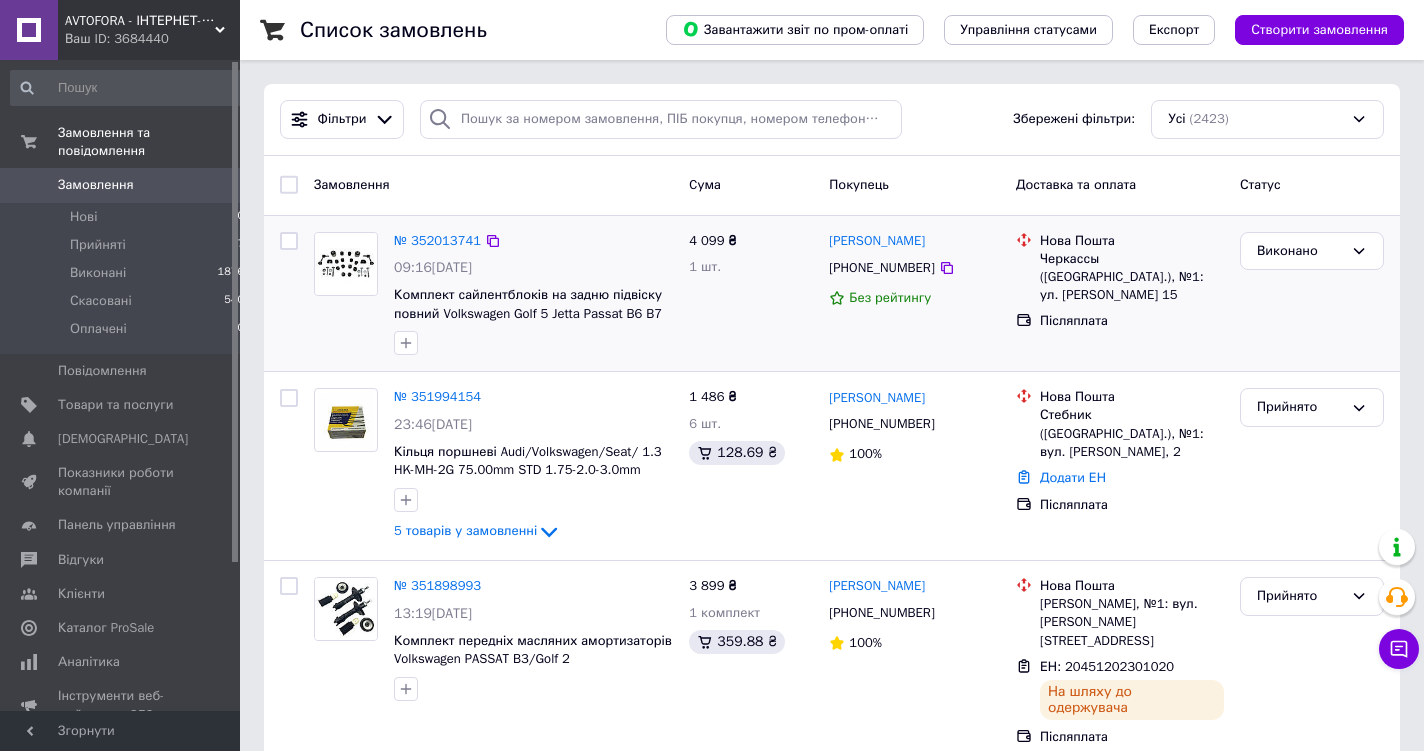 click on "Виконано" at bounding box center [1312, 294] 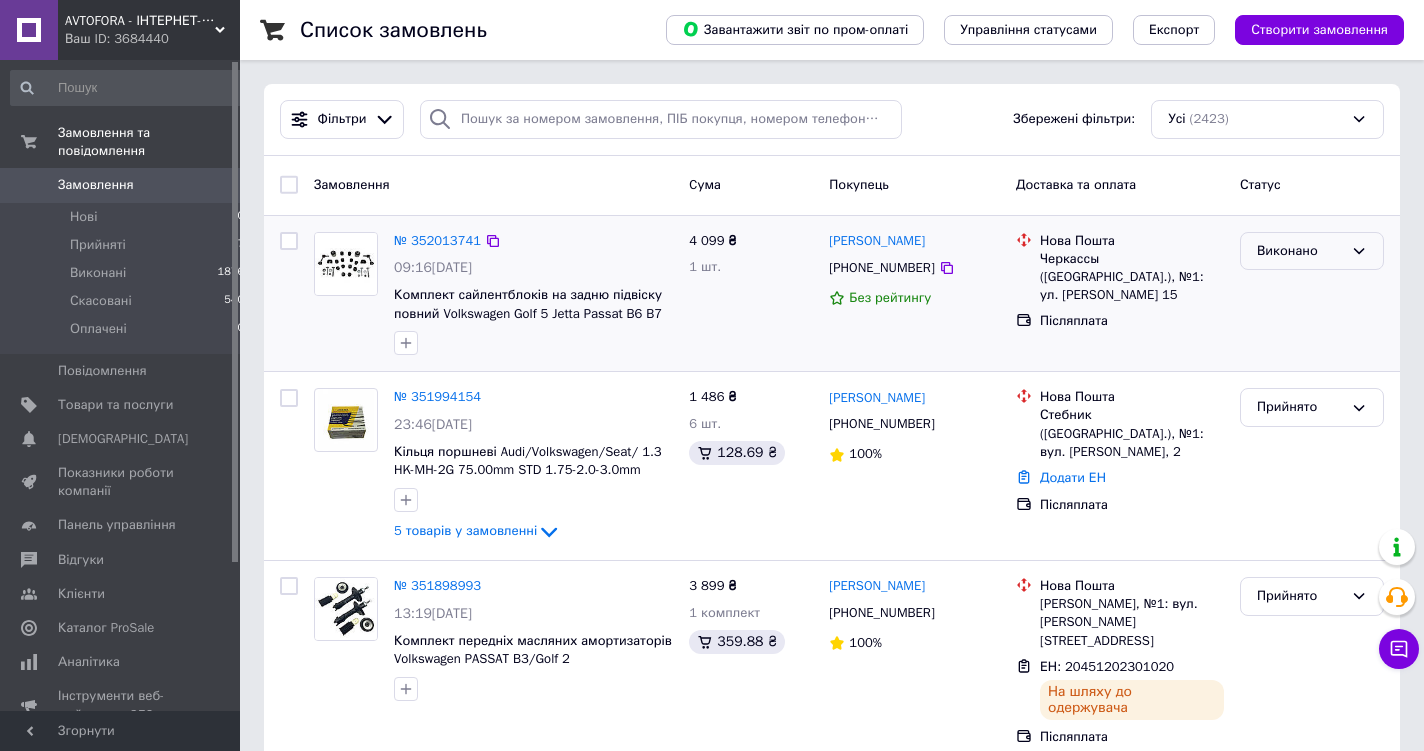 click on "Виконано" at bounding box center (1300, 251) 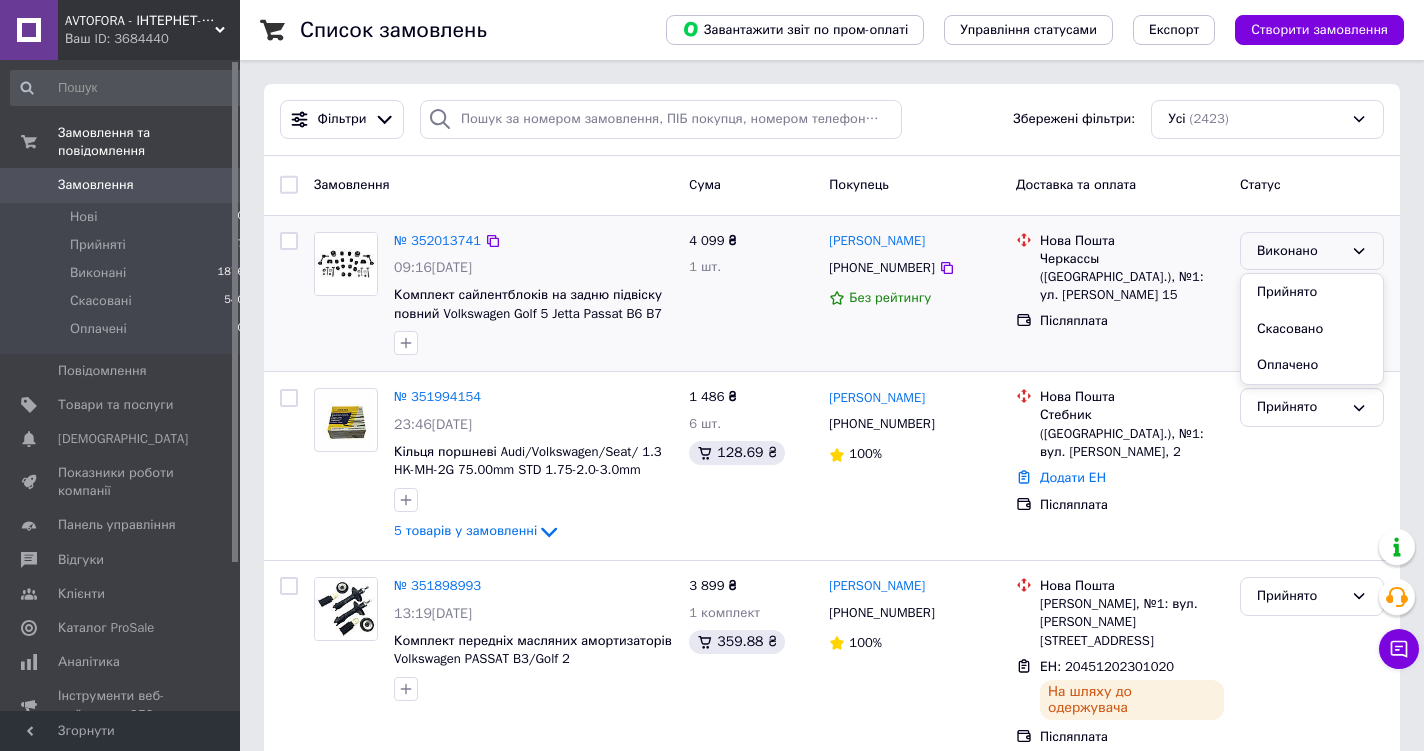 click on "Нова Пошта Черкассы (Черкасская обл.), №1: ул. Хоменка 15 Післяплата" at bounding box center [1120, 294] 